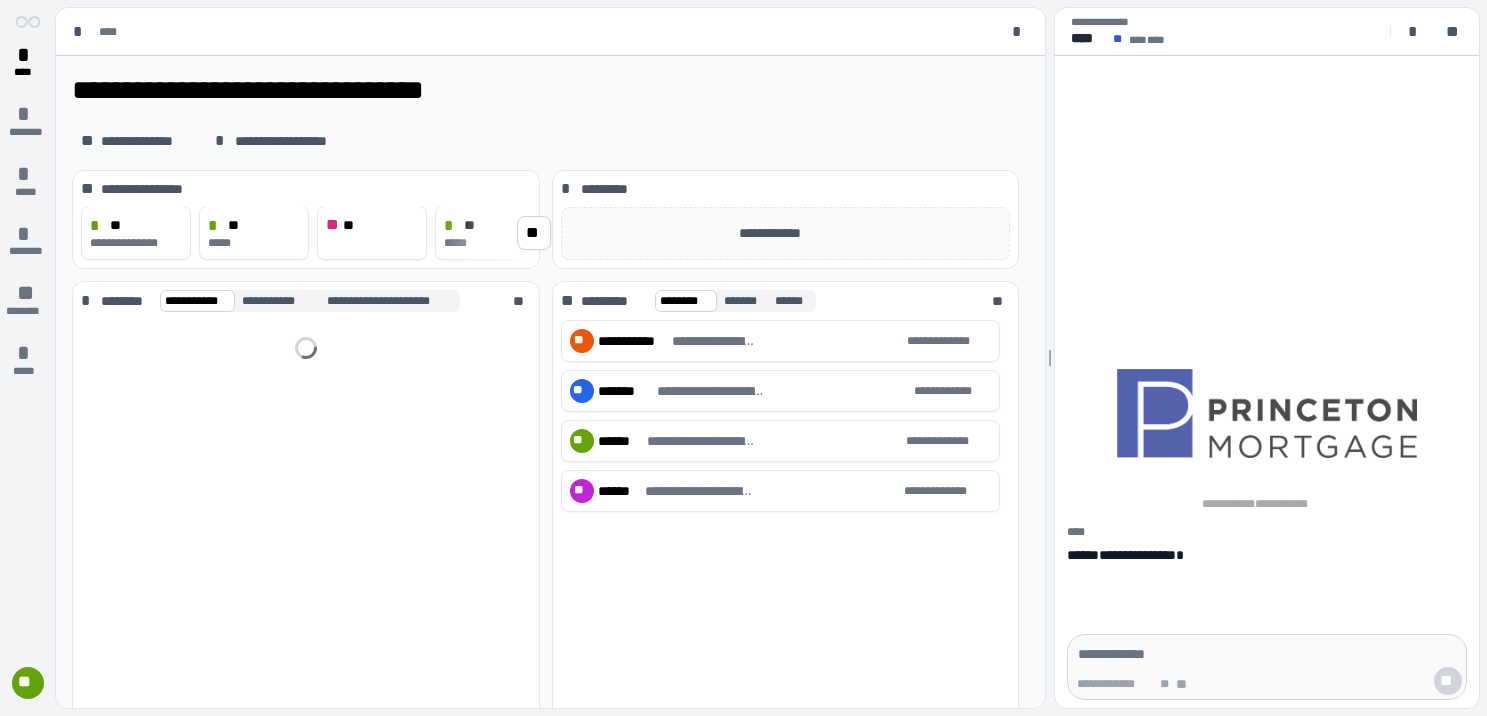scroll, scrollTop: 0, scrollLeft: 0, axis: both 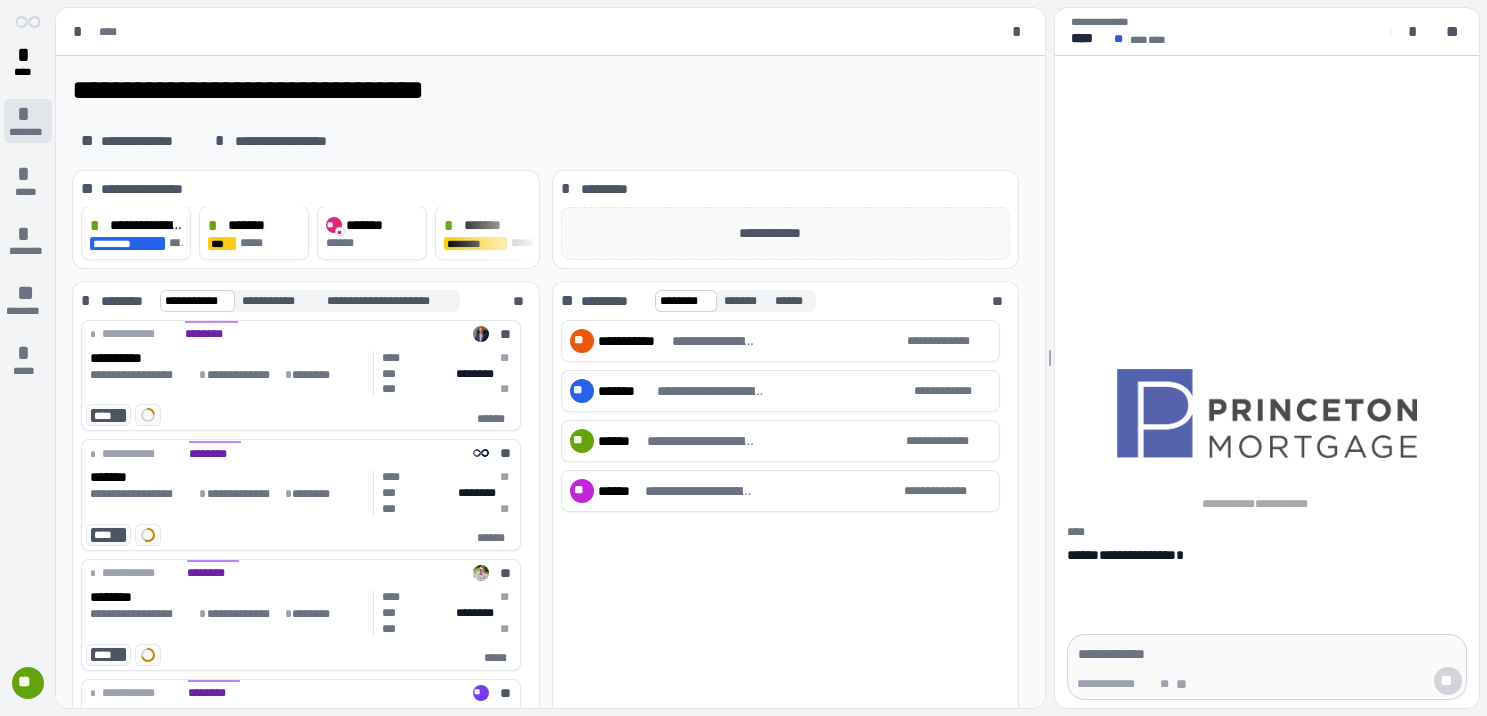click on "*" at bounding box center (28, 114) 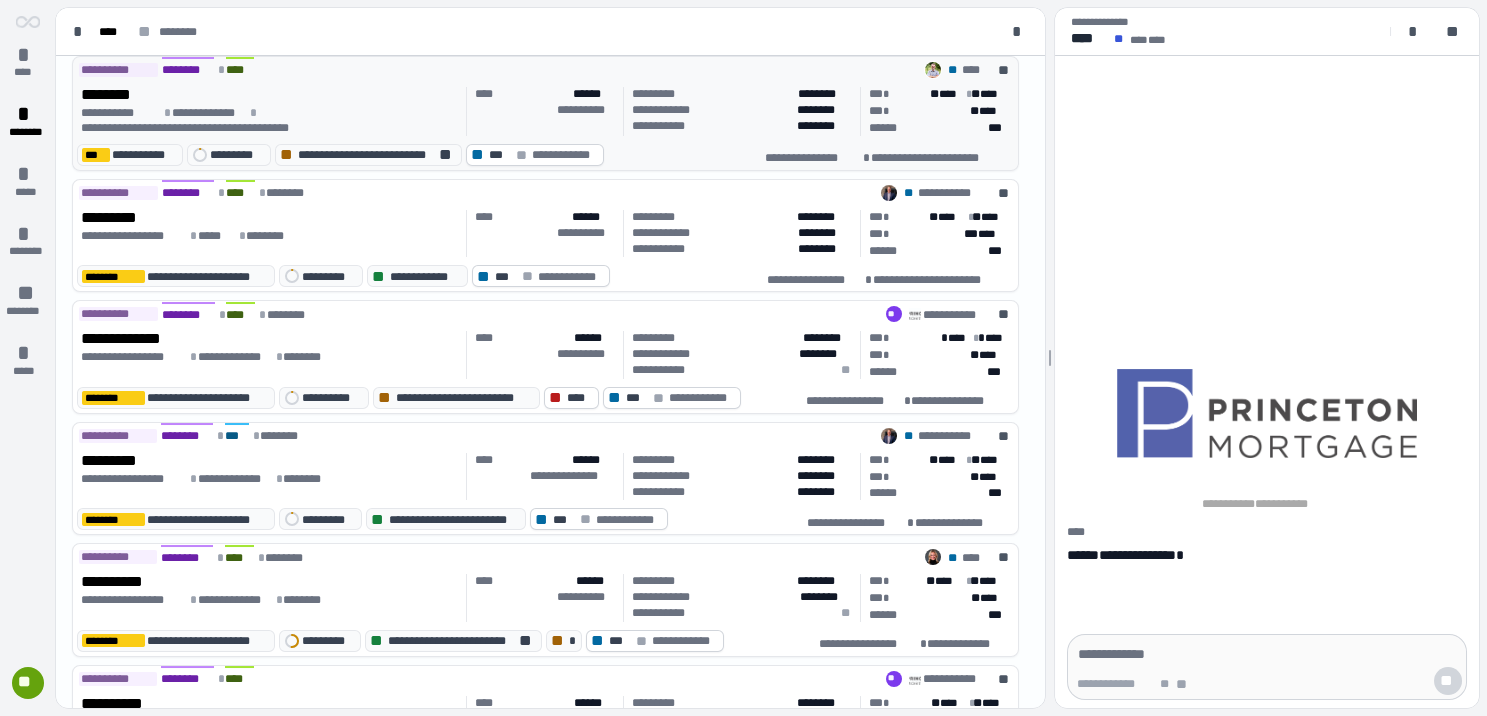 scroll, scrollTop: 493, scrollLeft: 0, axis: vertical 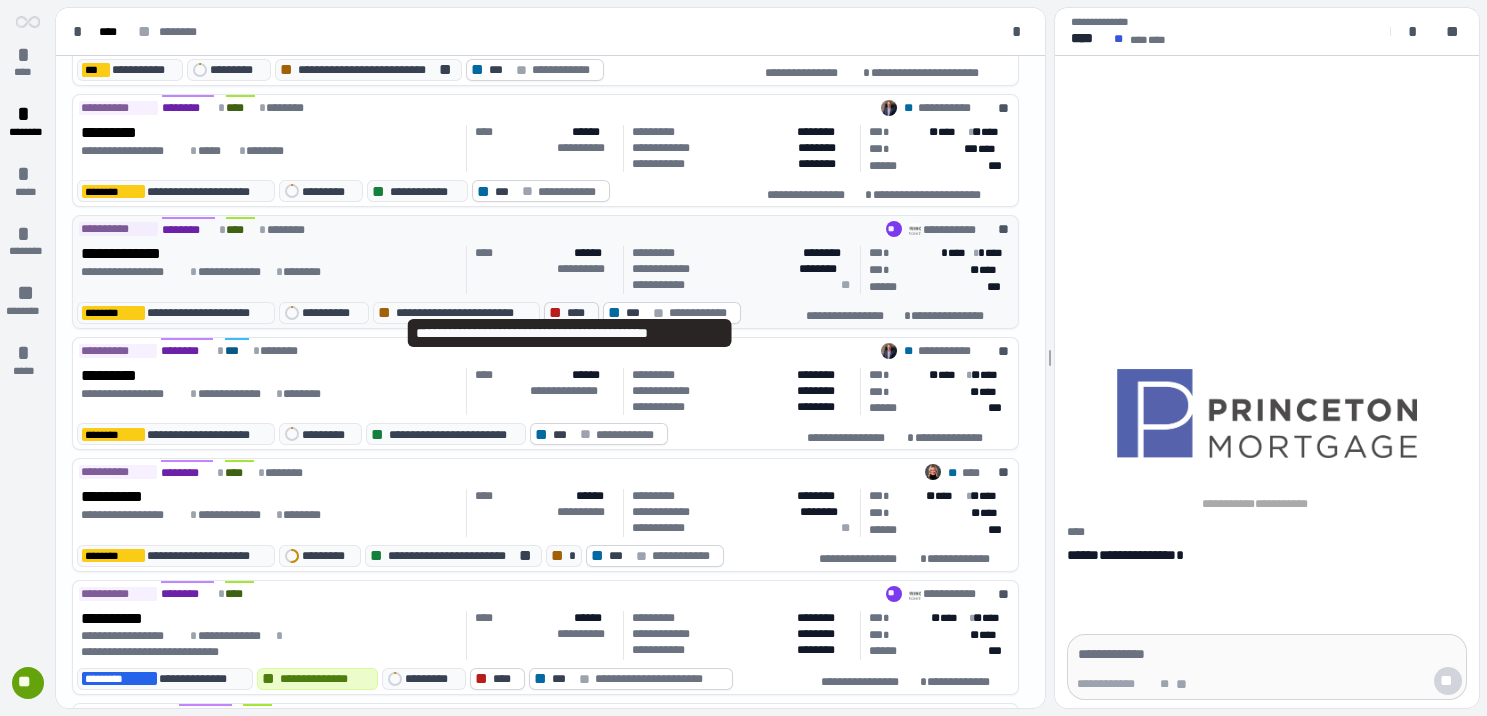 click on "** ****" at bounding box center (571, 313) 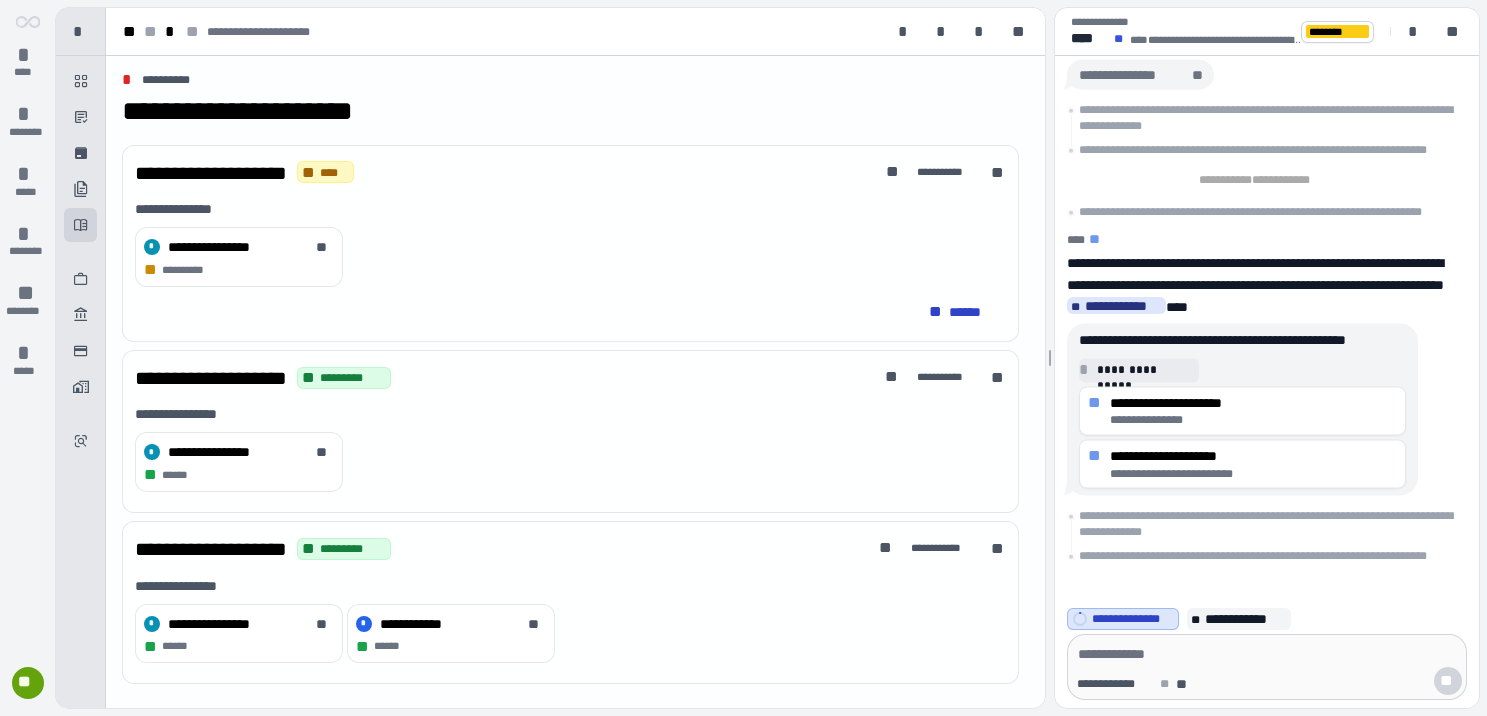 scroll, scrollTop: 0, scrollLeft: 0, axis: both 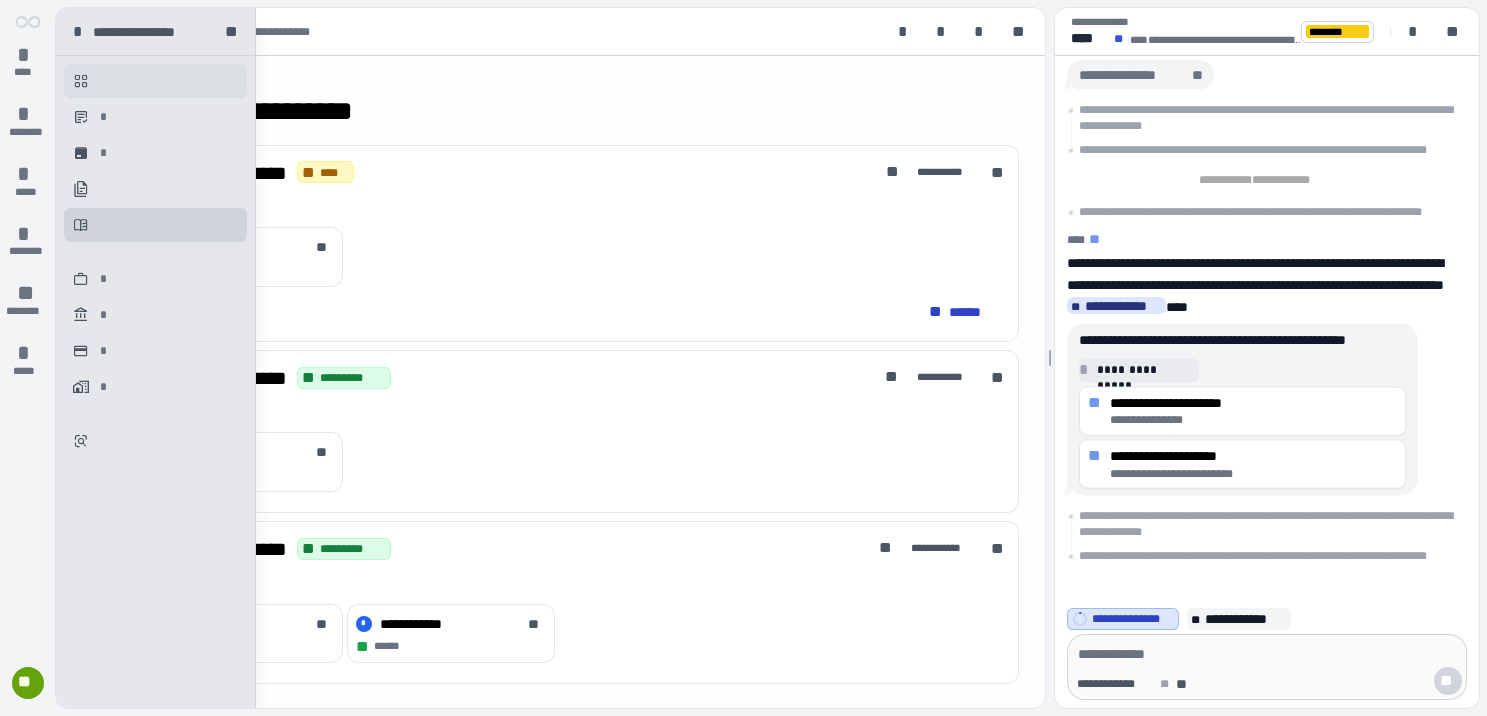 click on "" at bounding box center [81, 81] 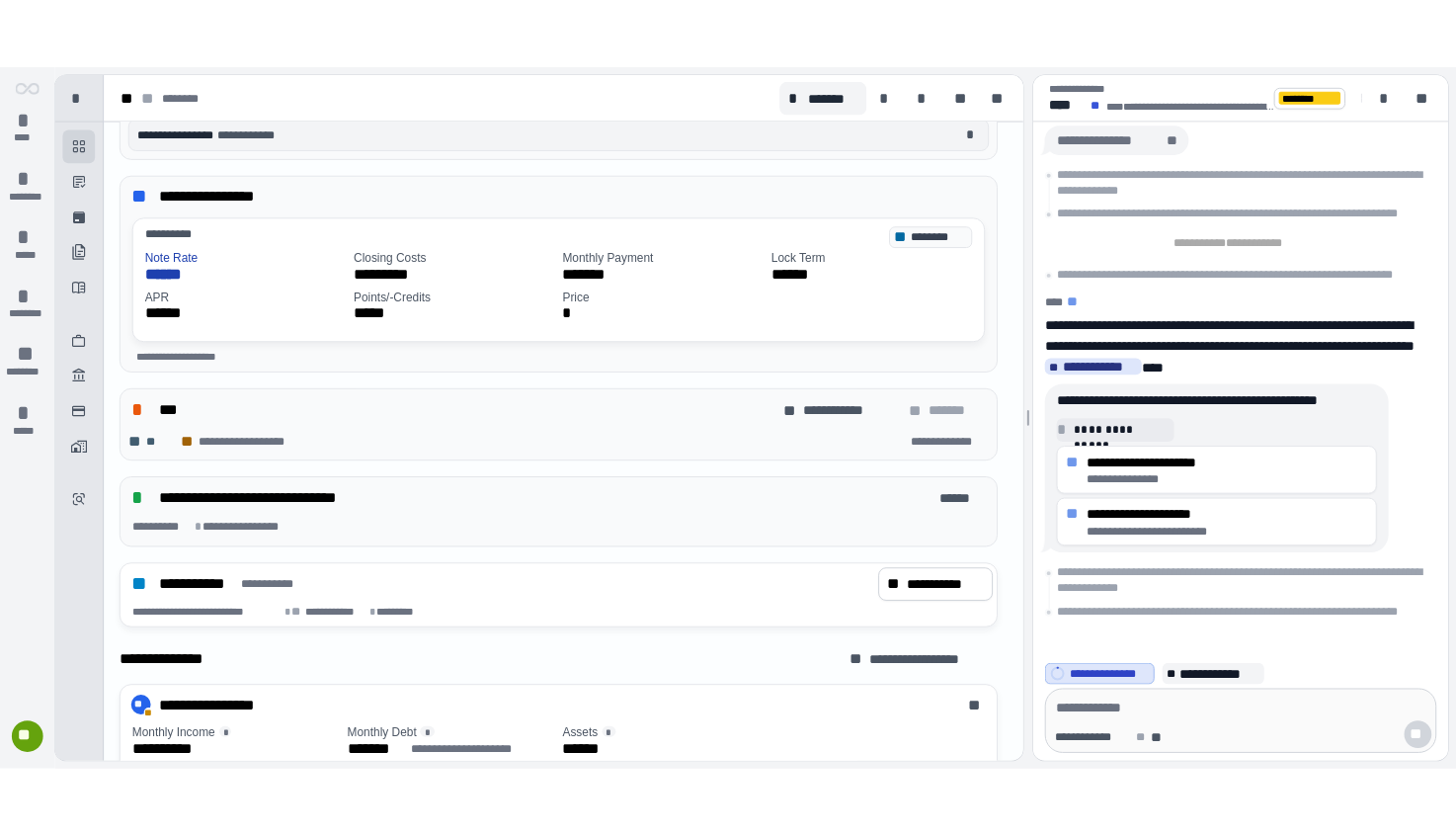 scroll, scrollTop: 609, scrollLeft: 0, axis: vertical 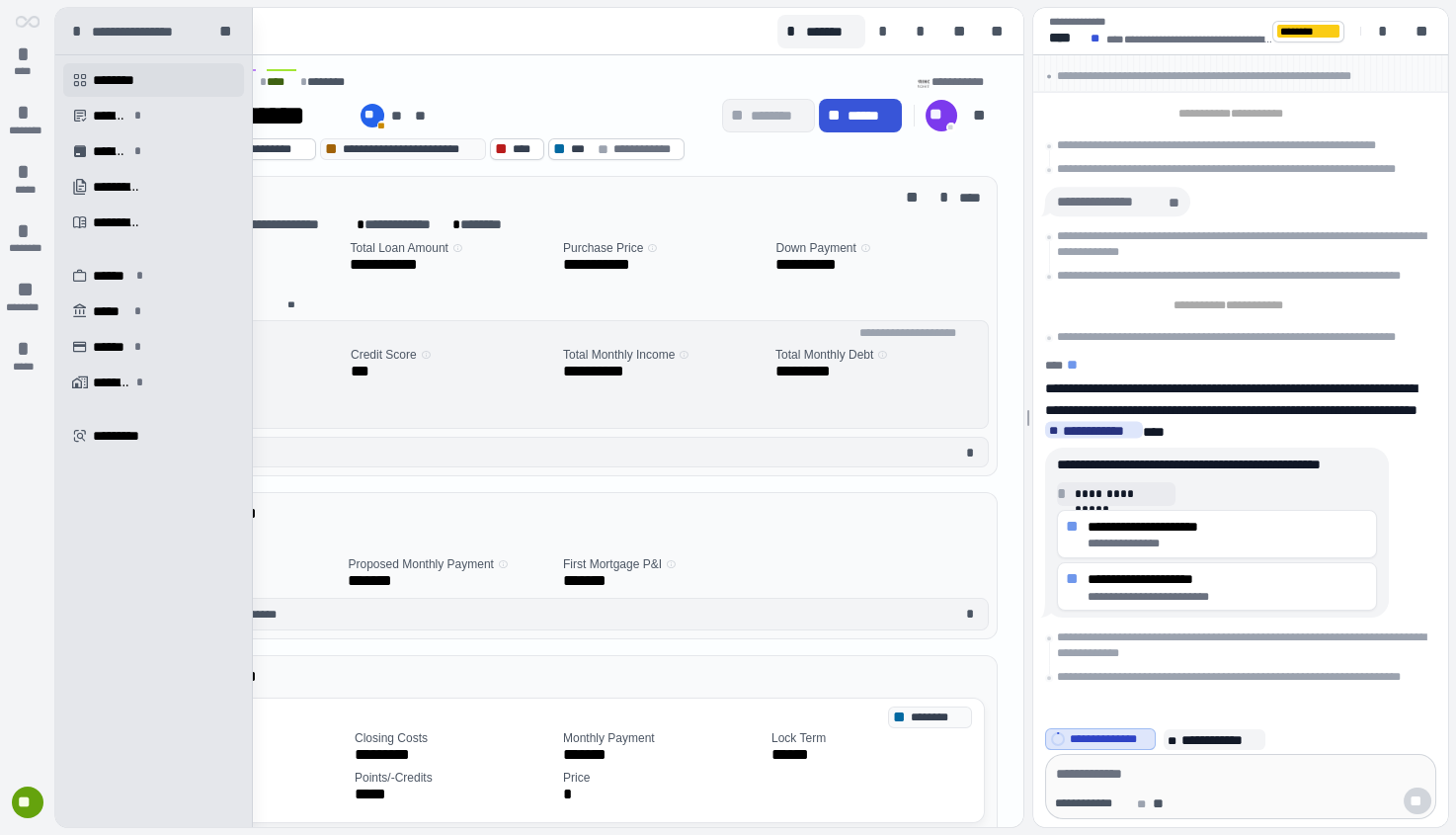 click on " ********" at bounding box center (153, 80) 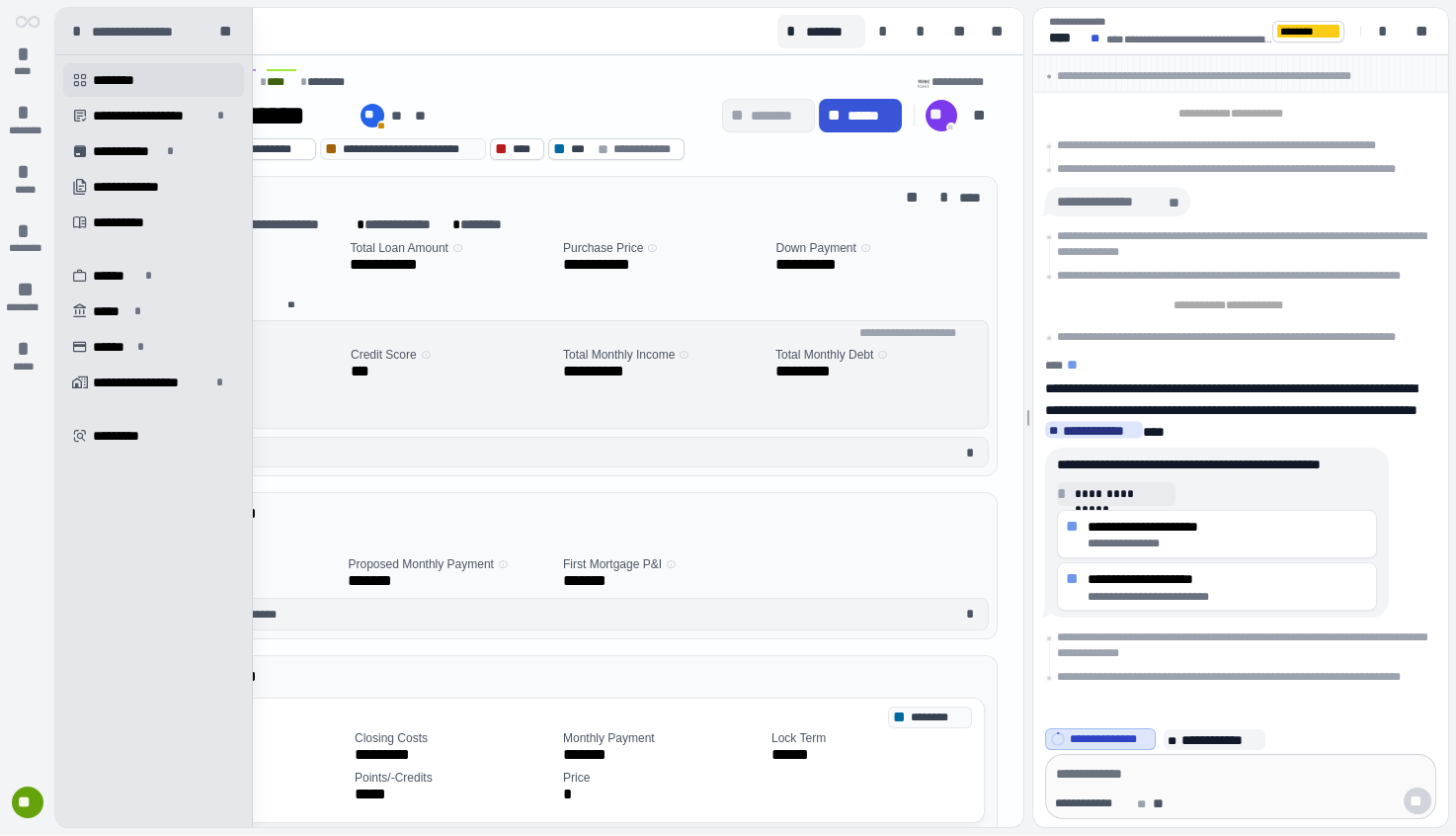 click on "********" at bounding box center [121, 80] 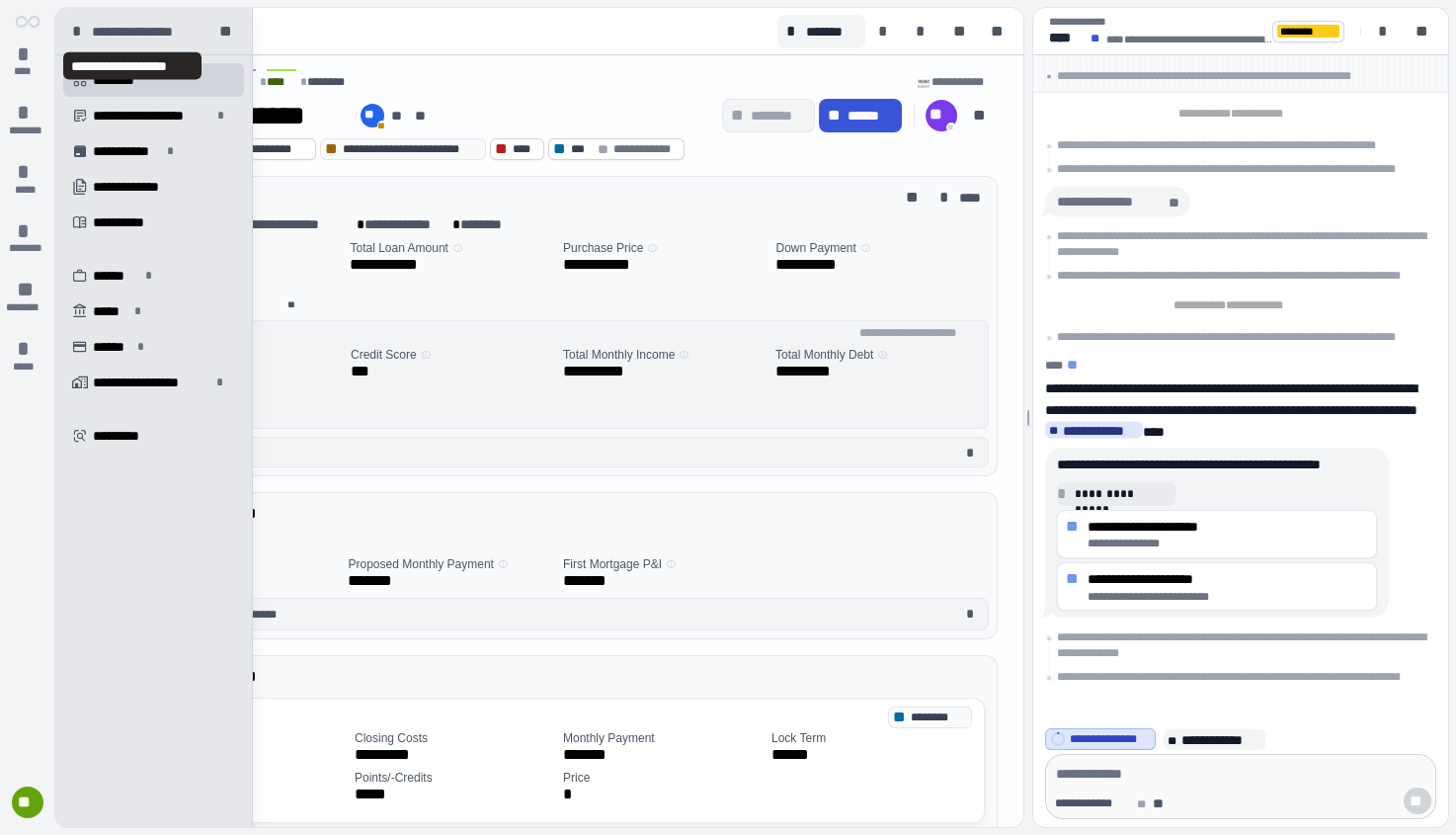 click on "**********" at bounding box center (147, 32) 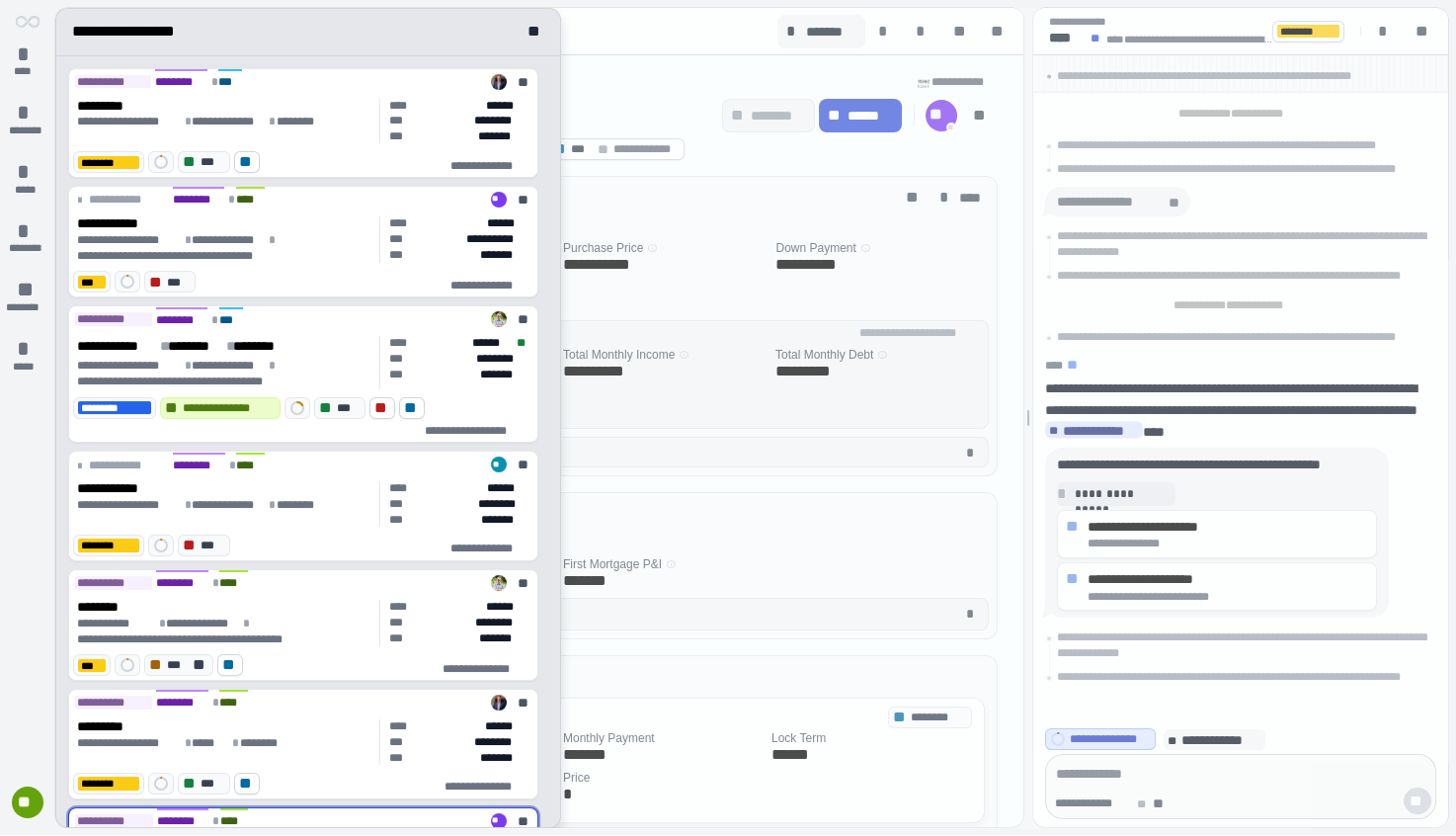 click on "**********" at bounding box center [134, 32] 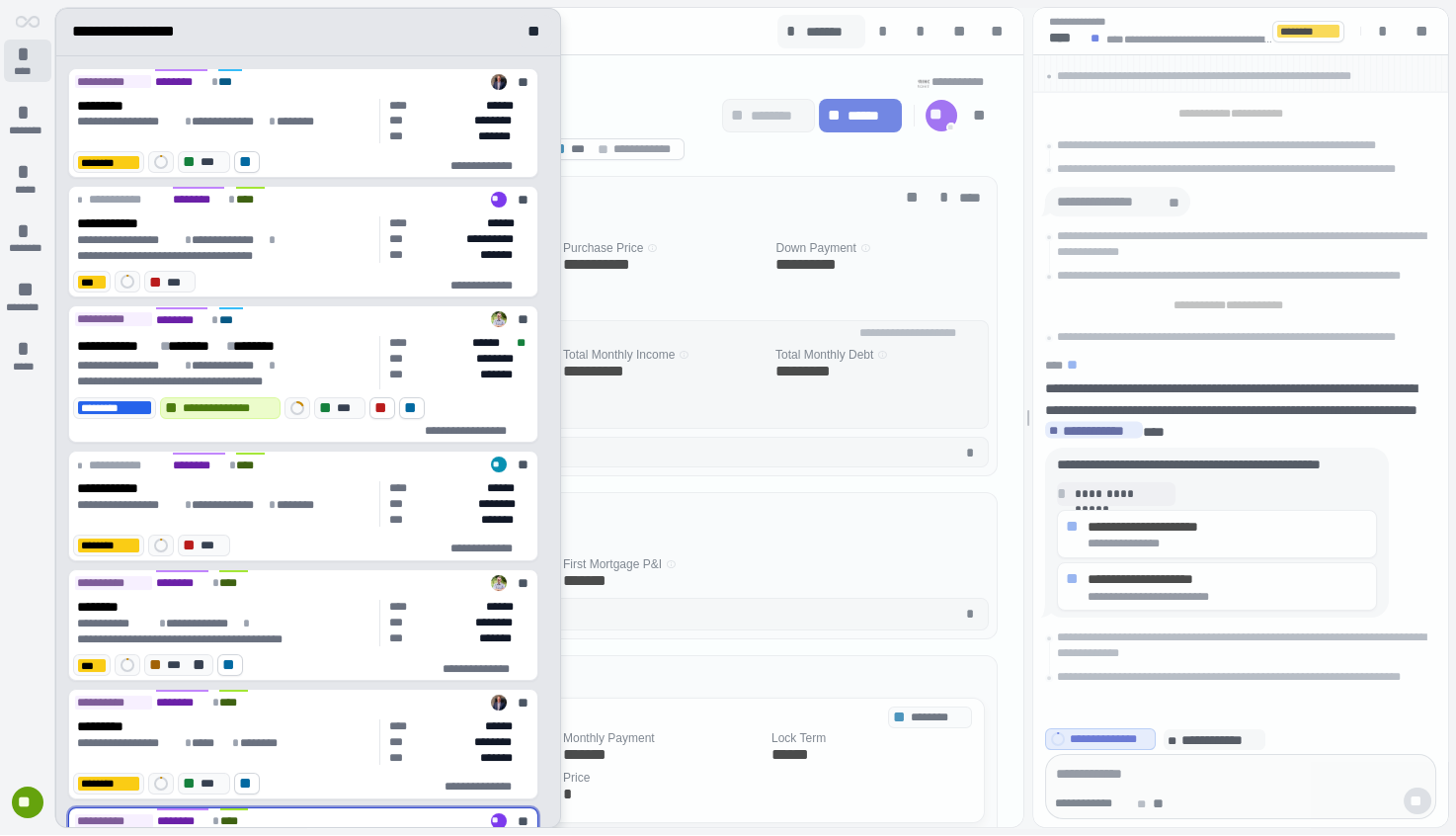 click on "****" at bounding box center [28, 71] 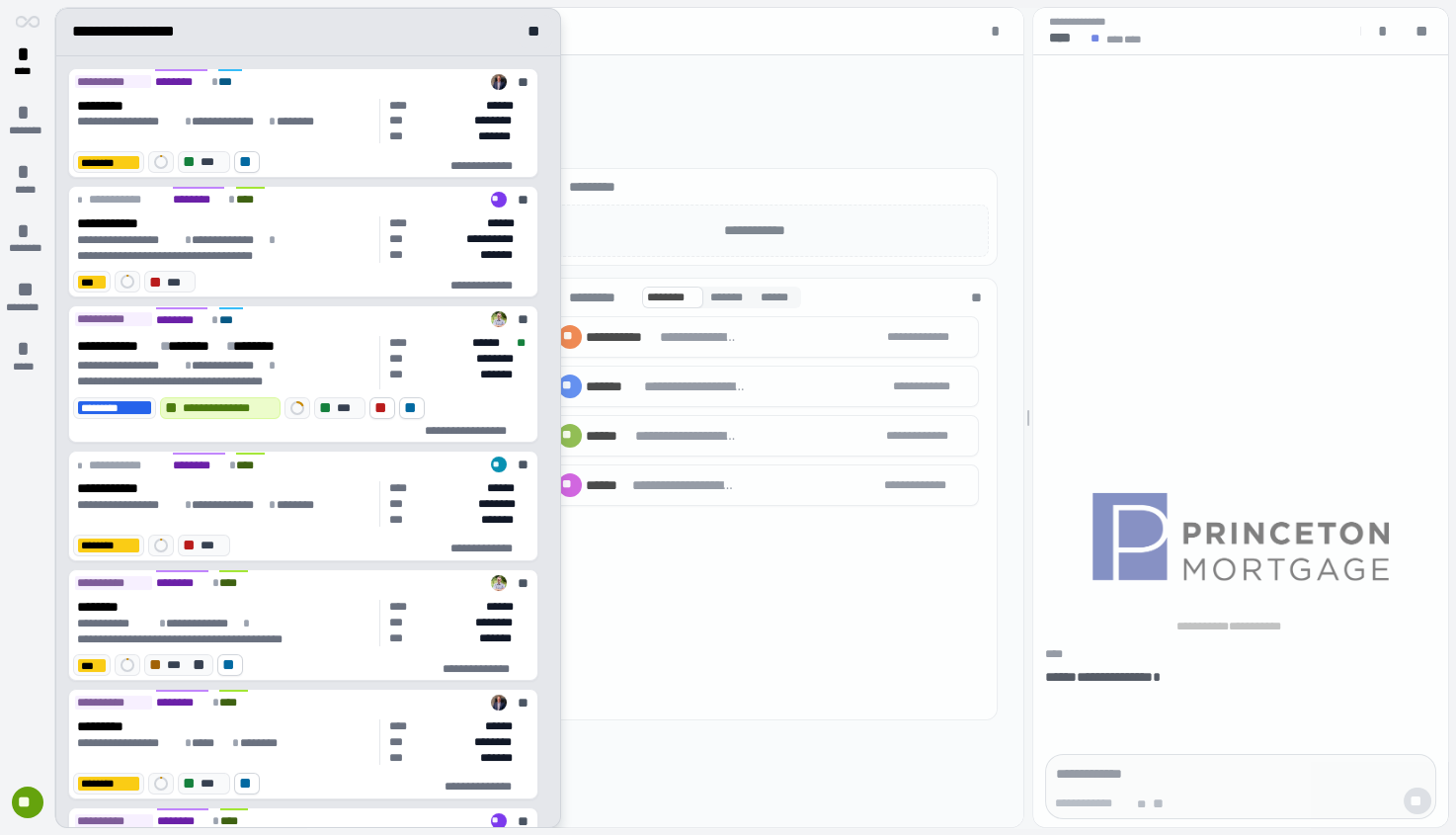 click at bounding box center (752, 418) 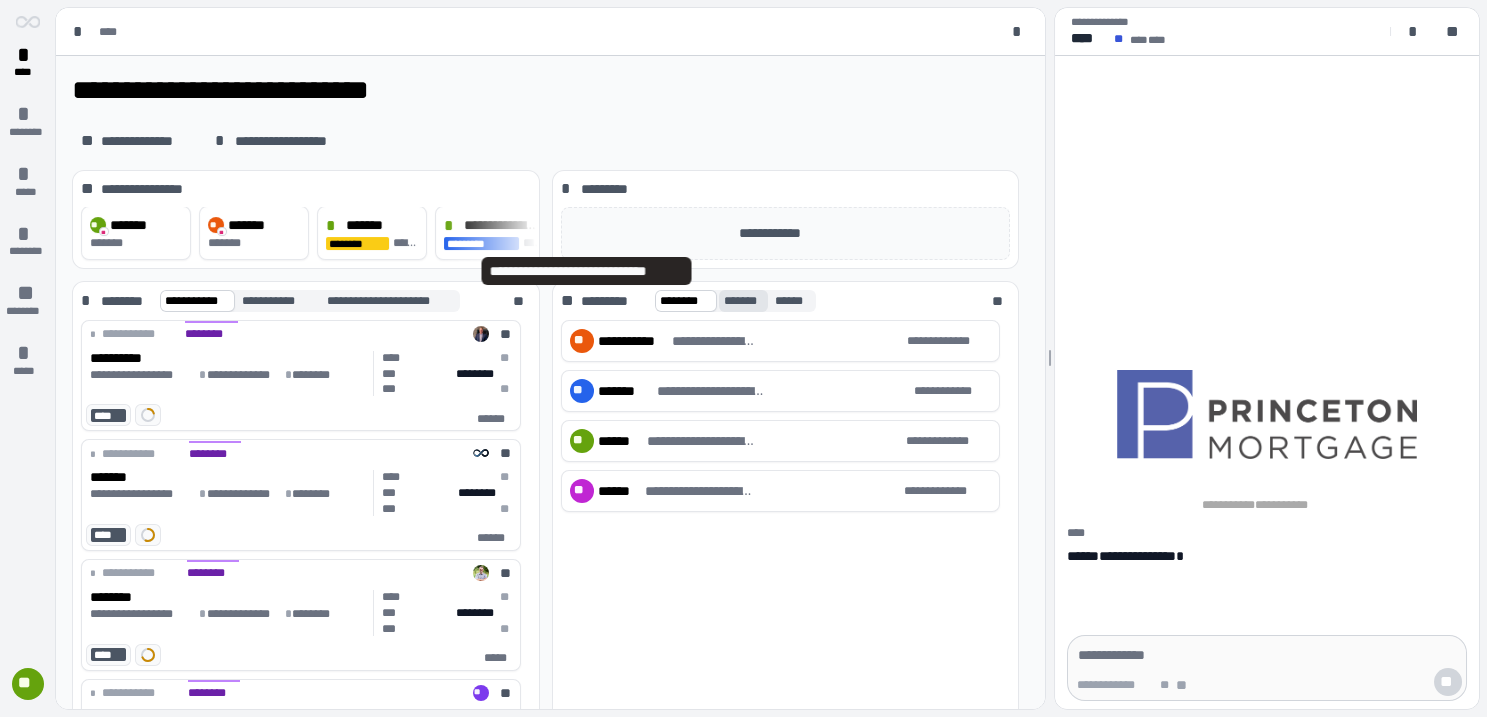 click on "*******" at bounding box center (743, 301) 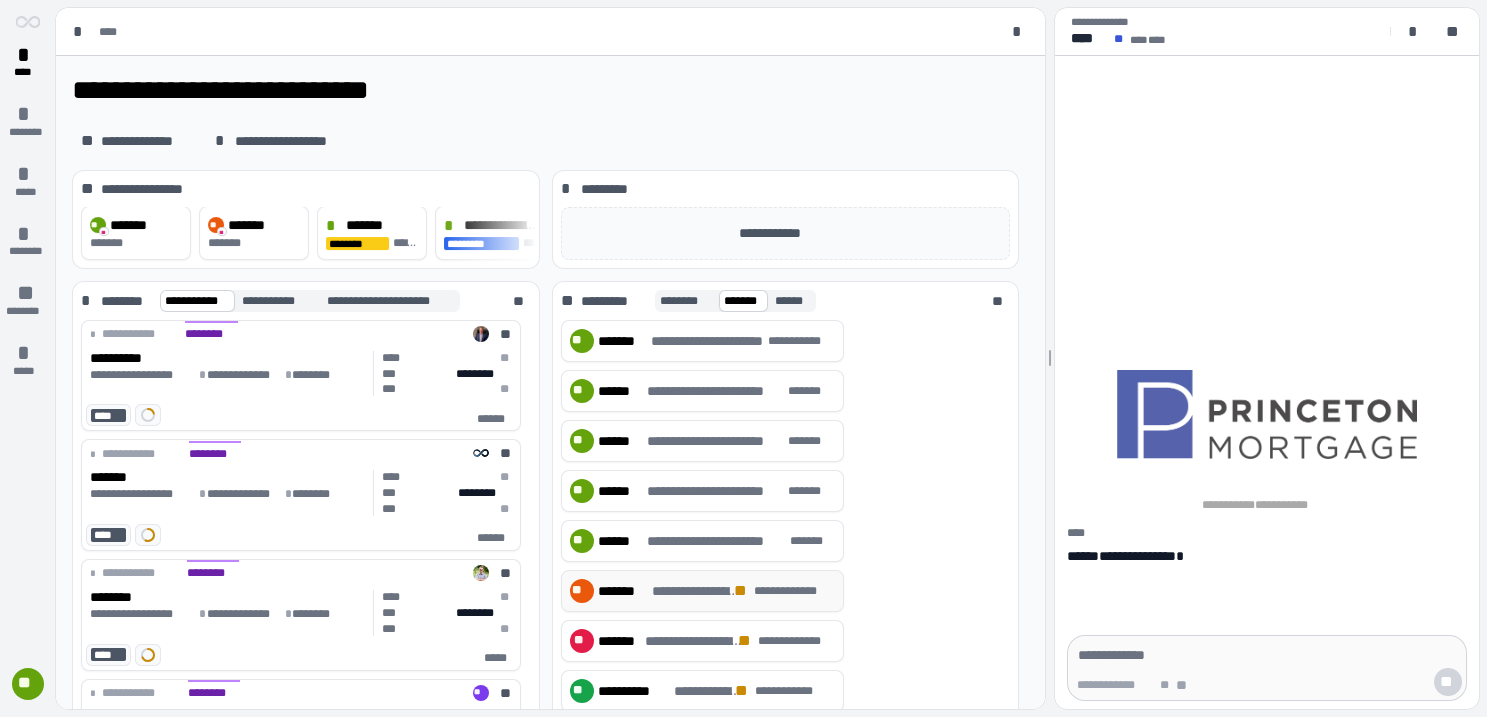 scroll, scrollTop: 0, scrollLeft: 0, axis: both 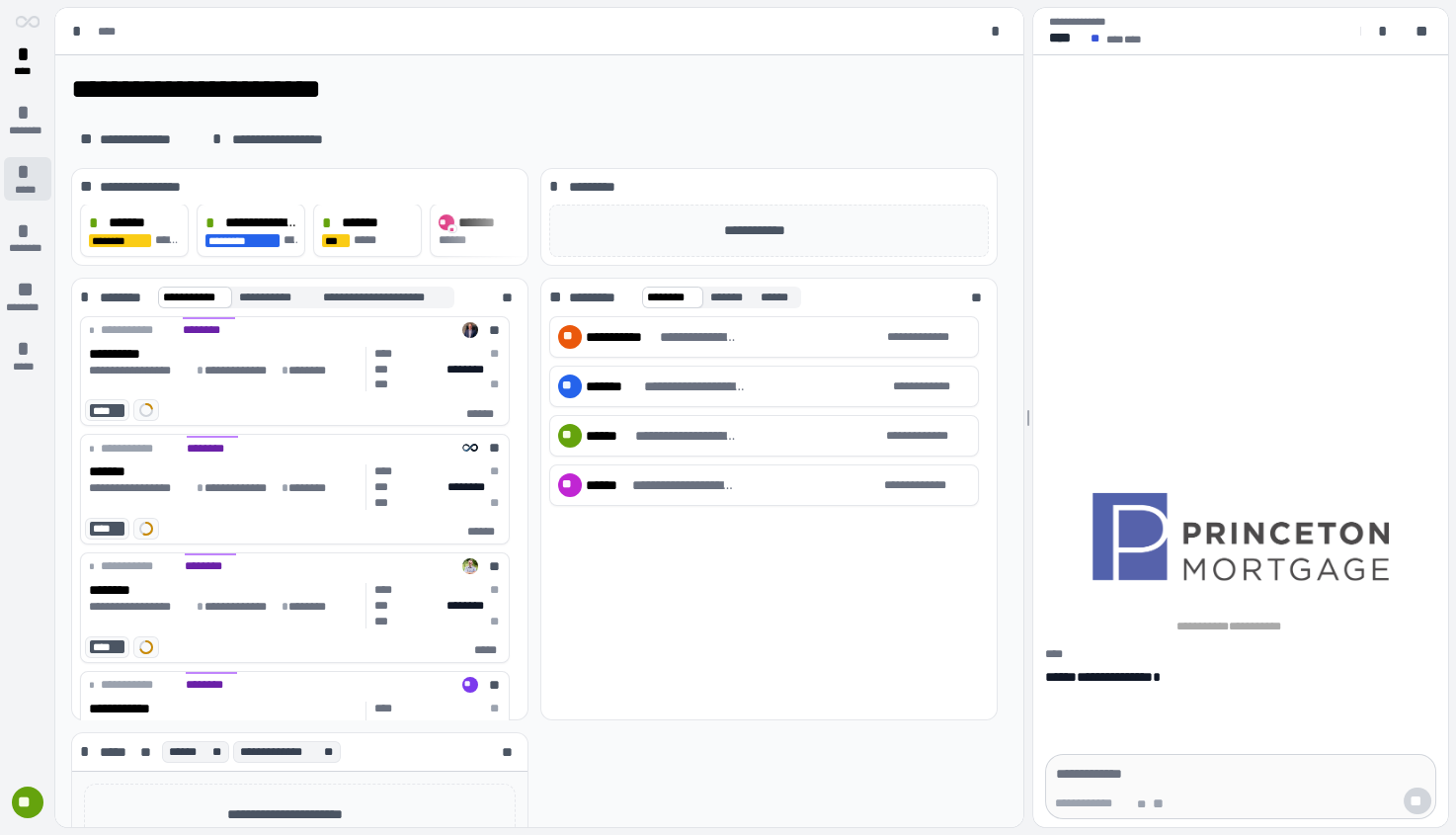click on "*" at bounding box center (28, 172) 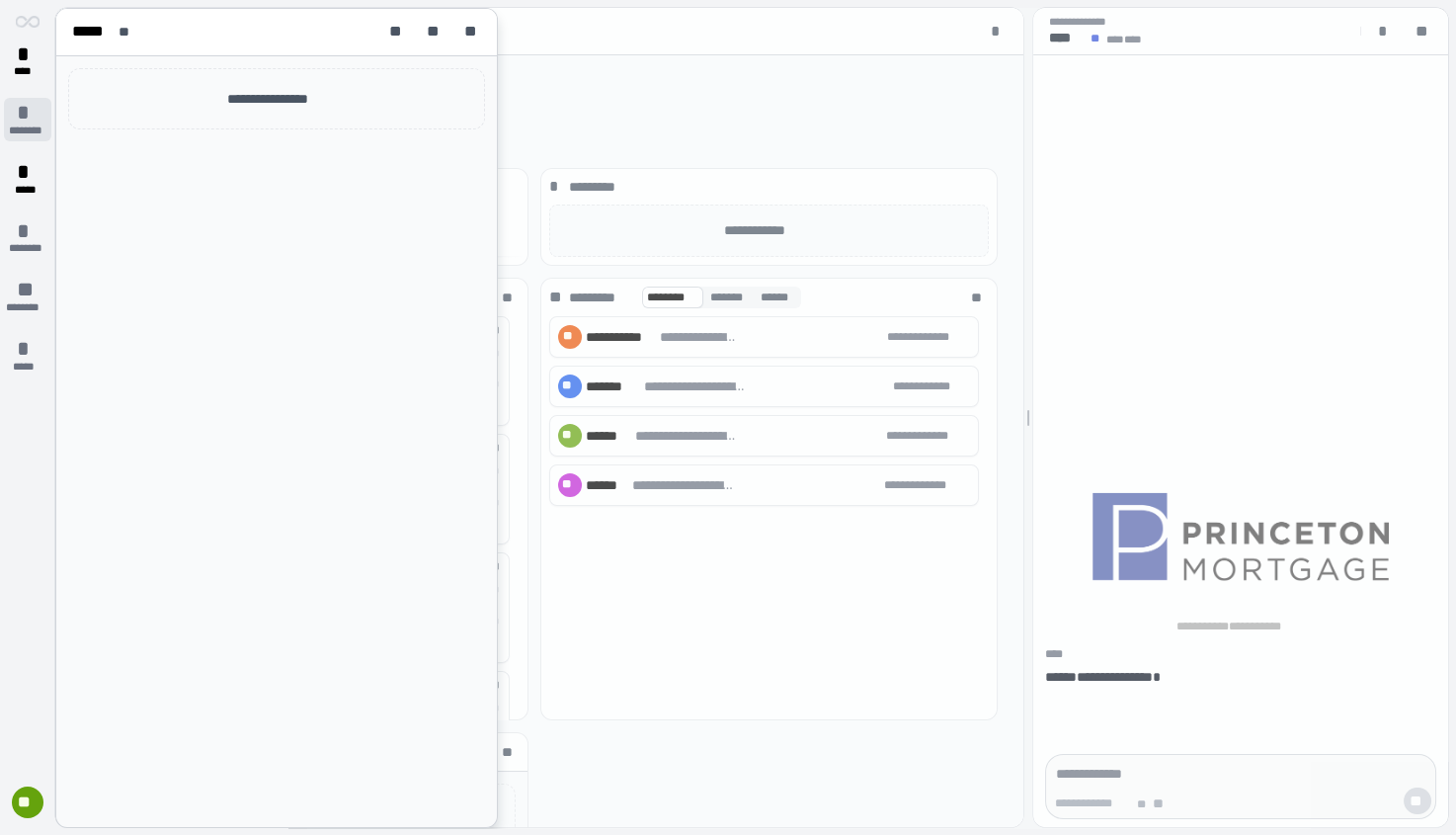 click on "*" at bounding box center [28, 113] 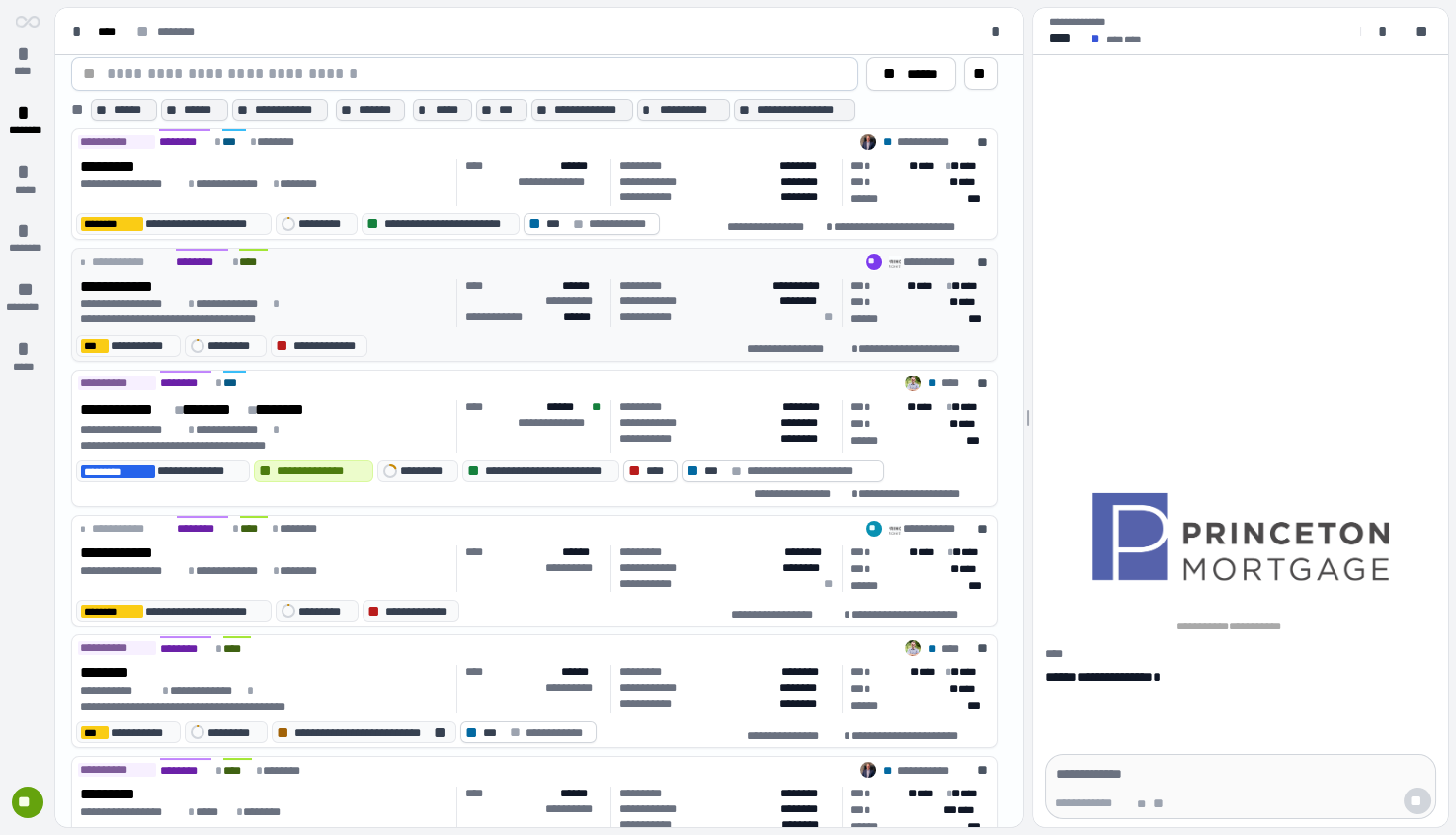 scroll, scrollTop: 76, scrollLeft: 0, axis: vertical 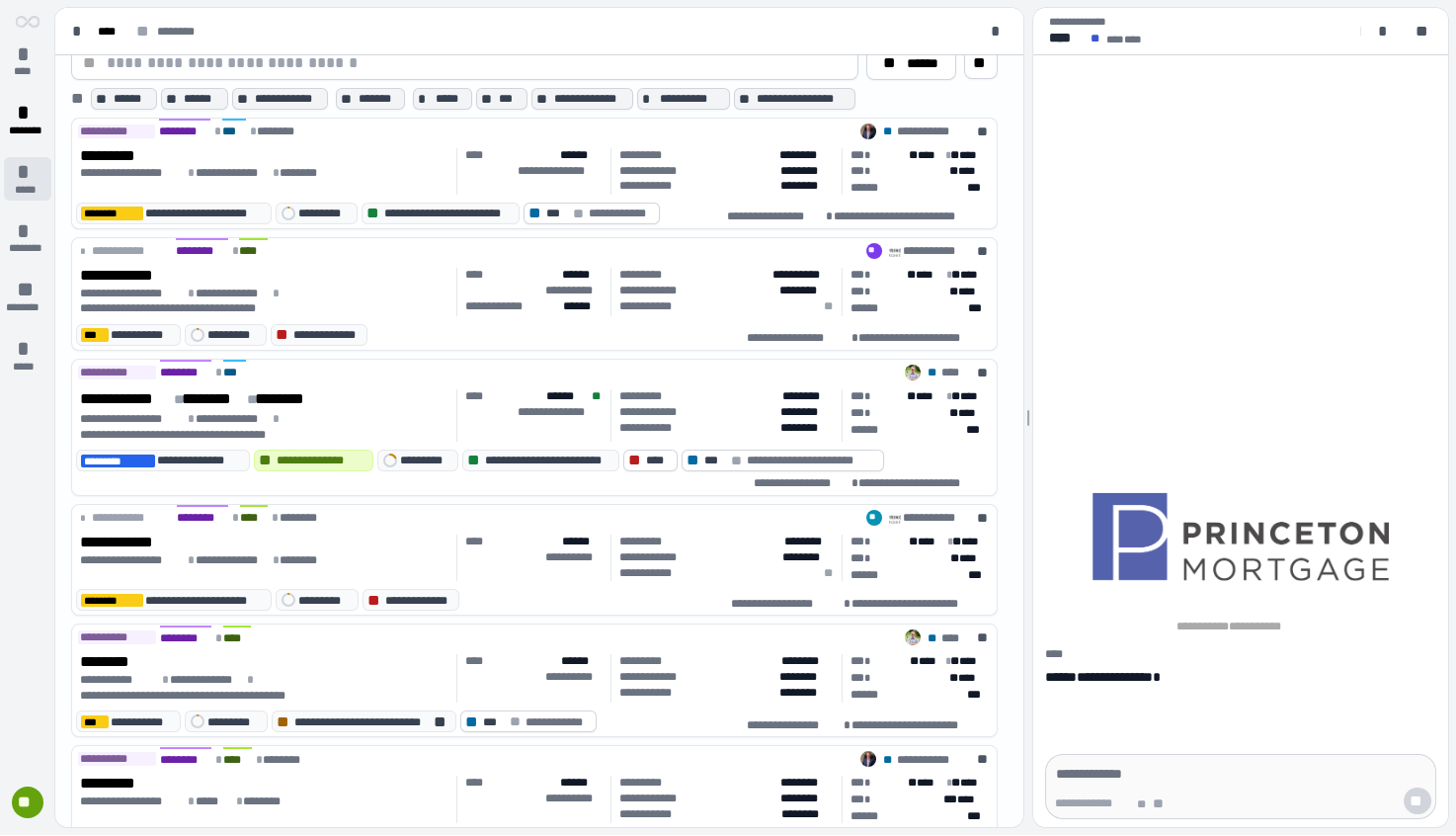 click on "*" at bounding box center (28, 172) 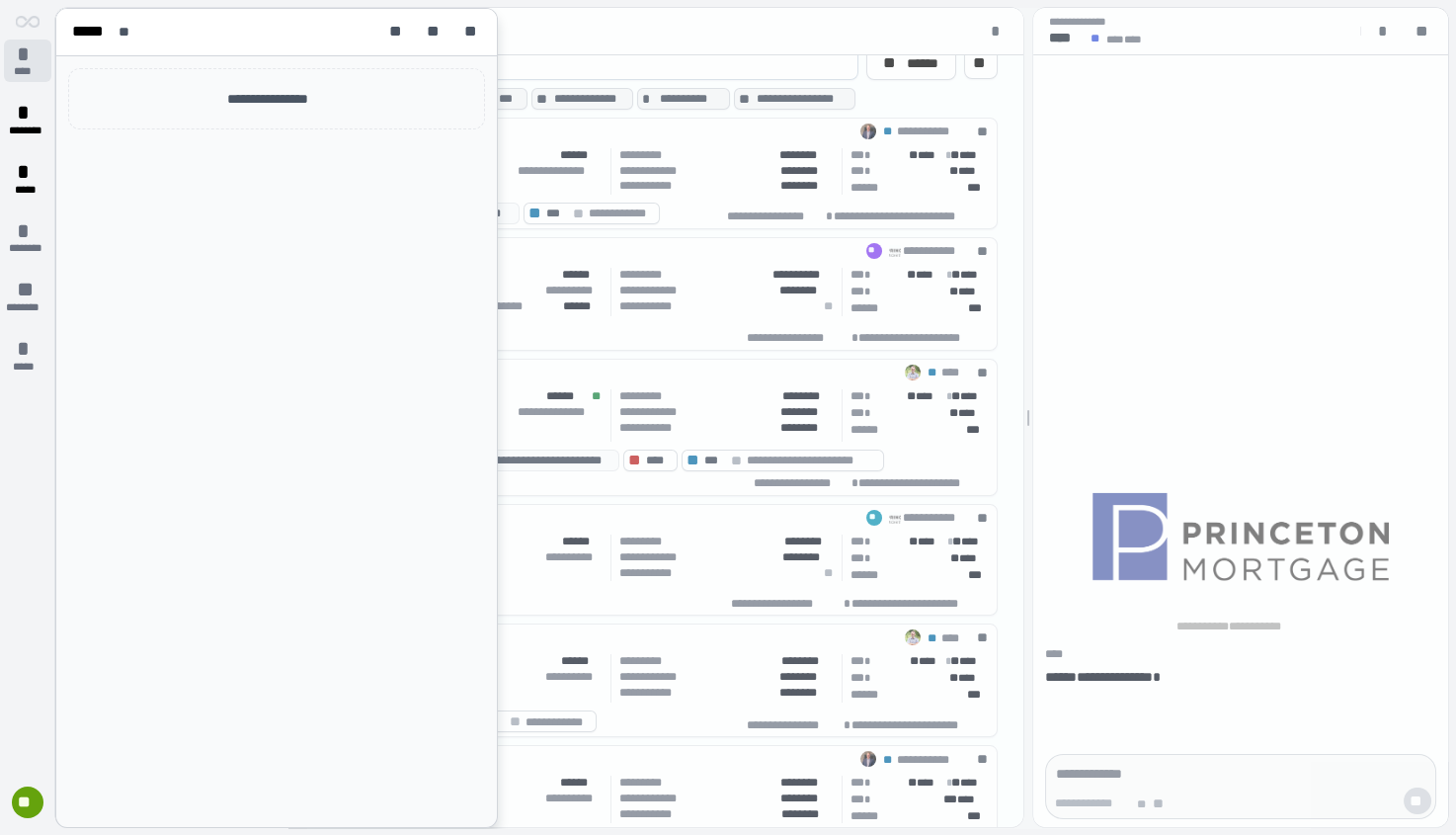 click on "*" at bounding box center [28, 54] 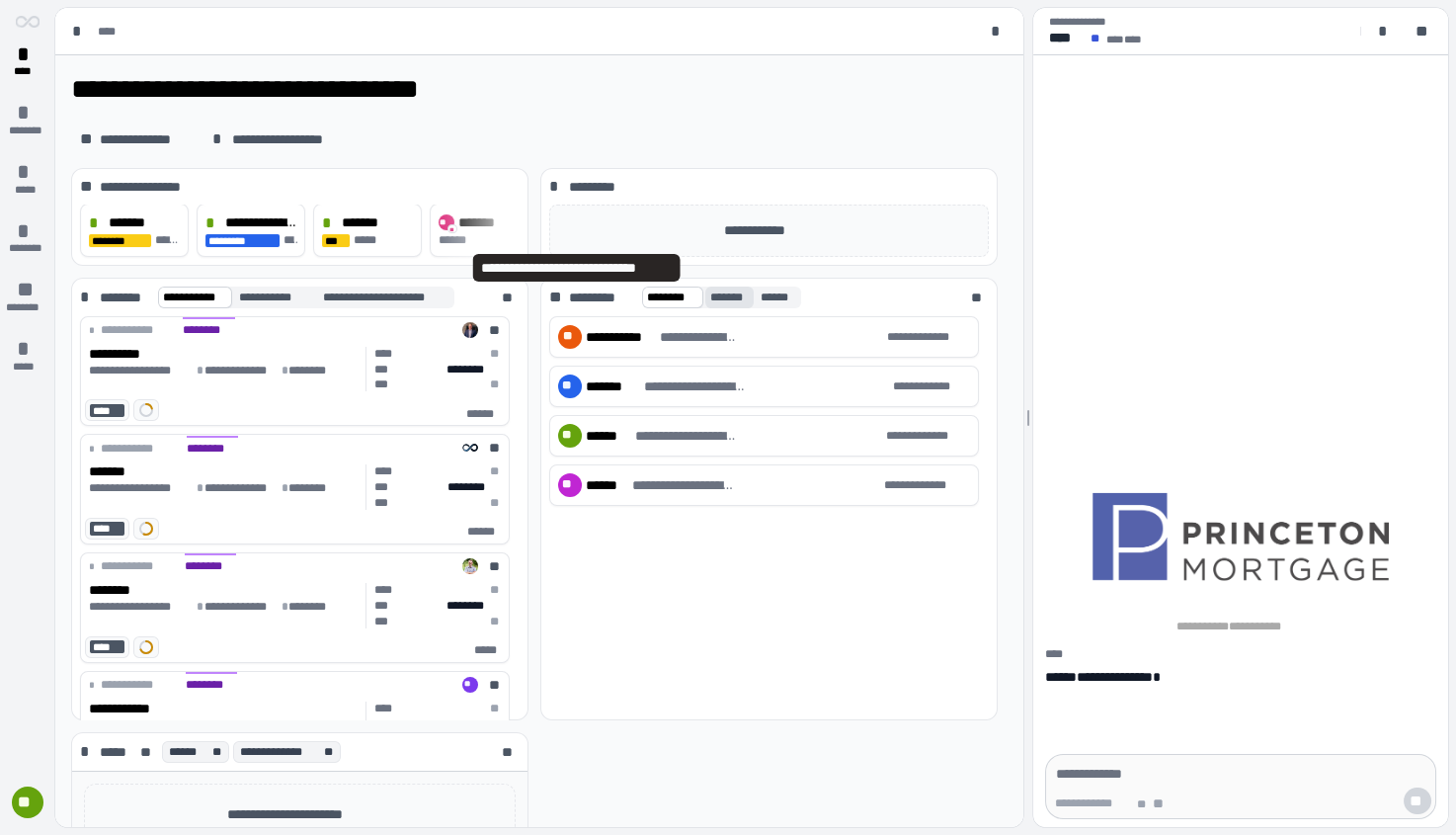 click on "*******" at bounding box center (729, 297) 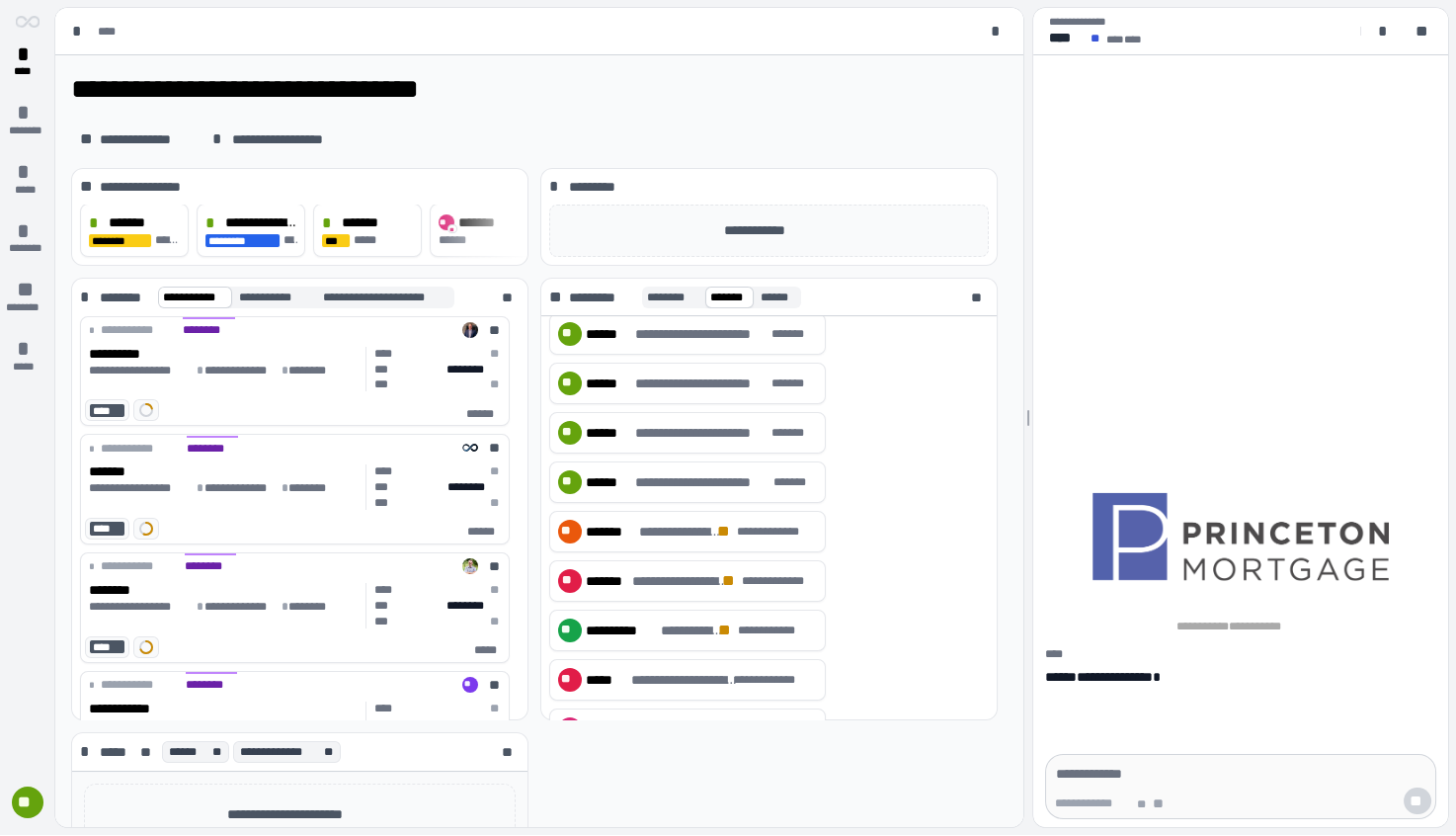scroll, scrollTop: 66, scrollLeft: 0, axis: vertical 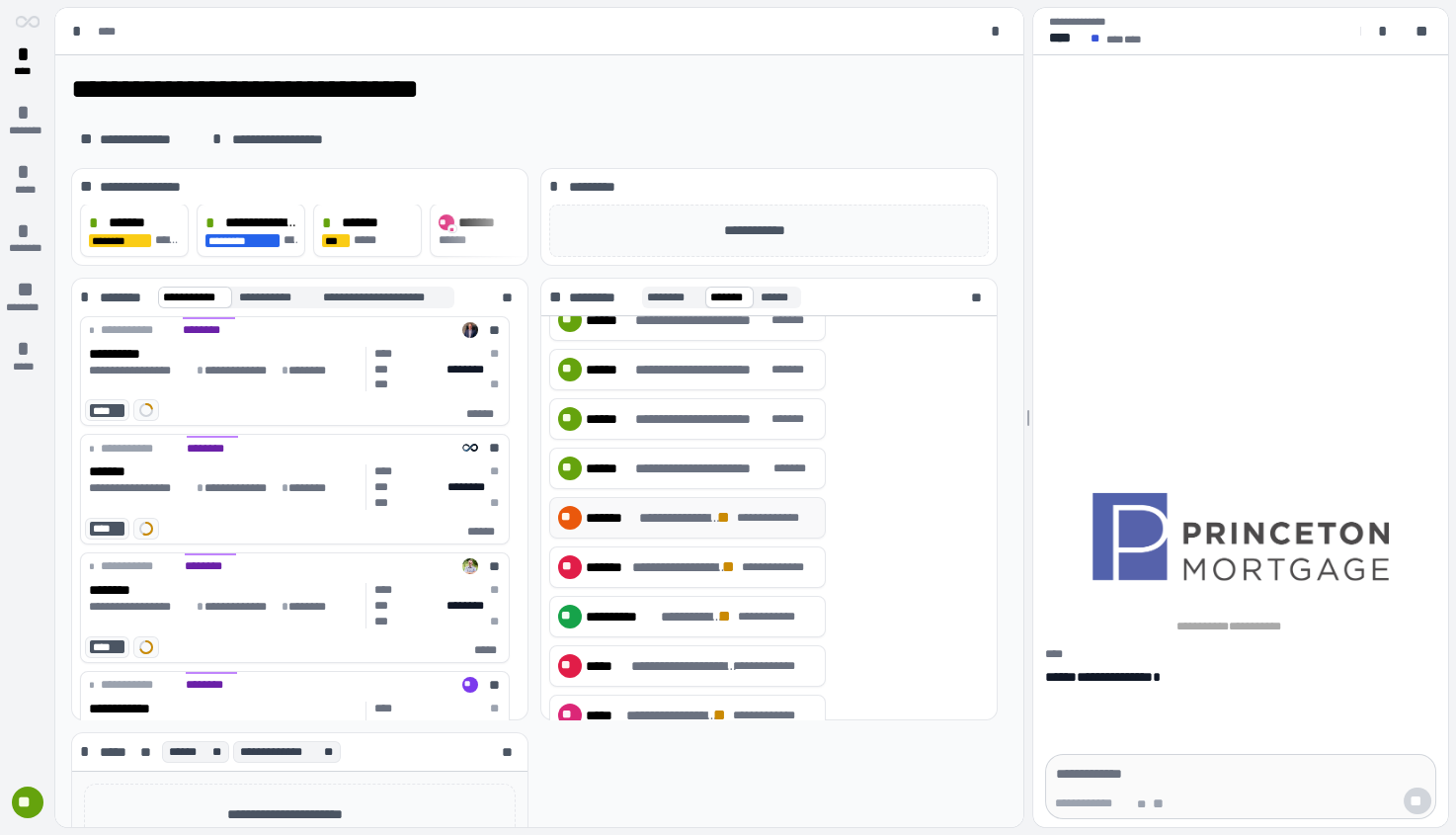 click on "**********" at bounding box center [681, 518] 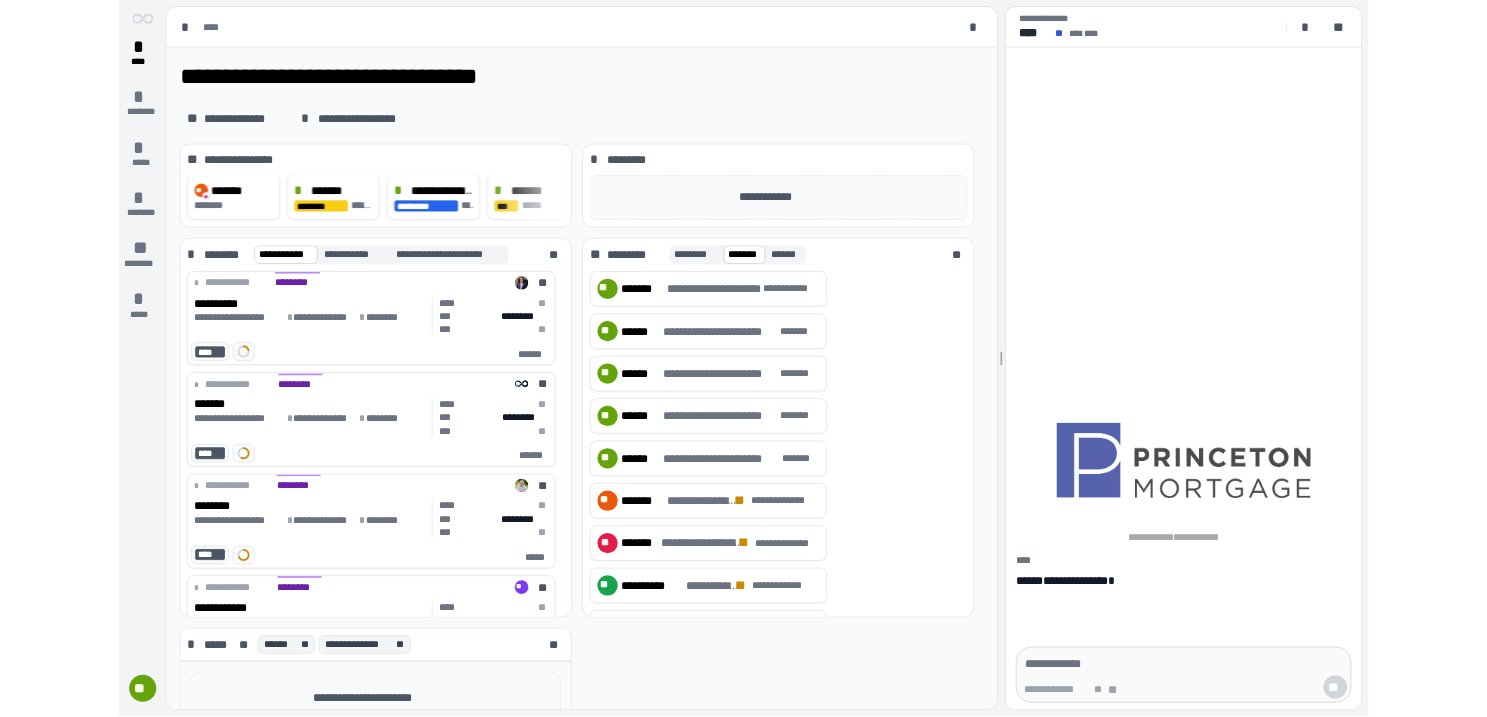 scroll, scrollTop: 0, scrollLeft: 0, axis: both 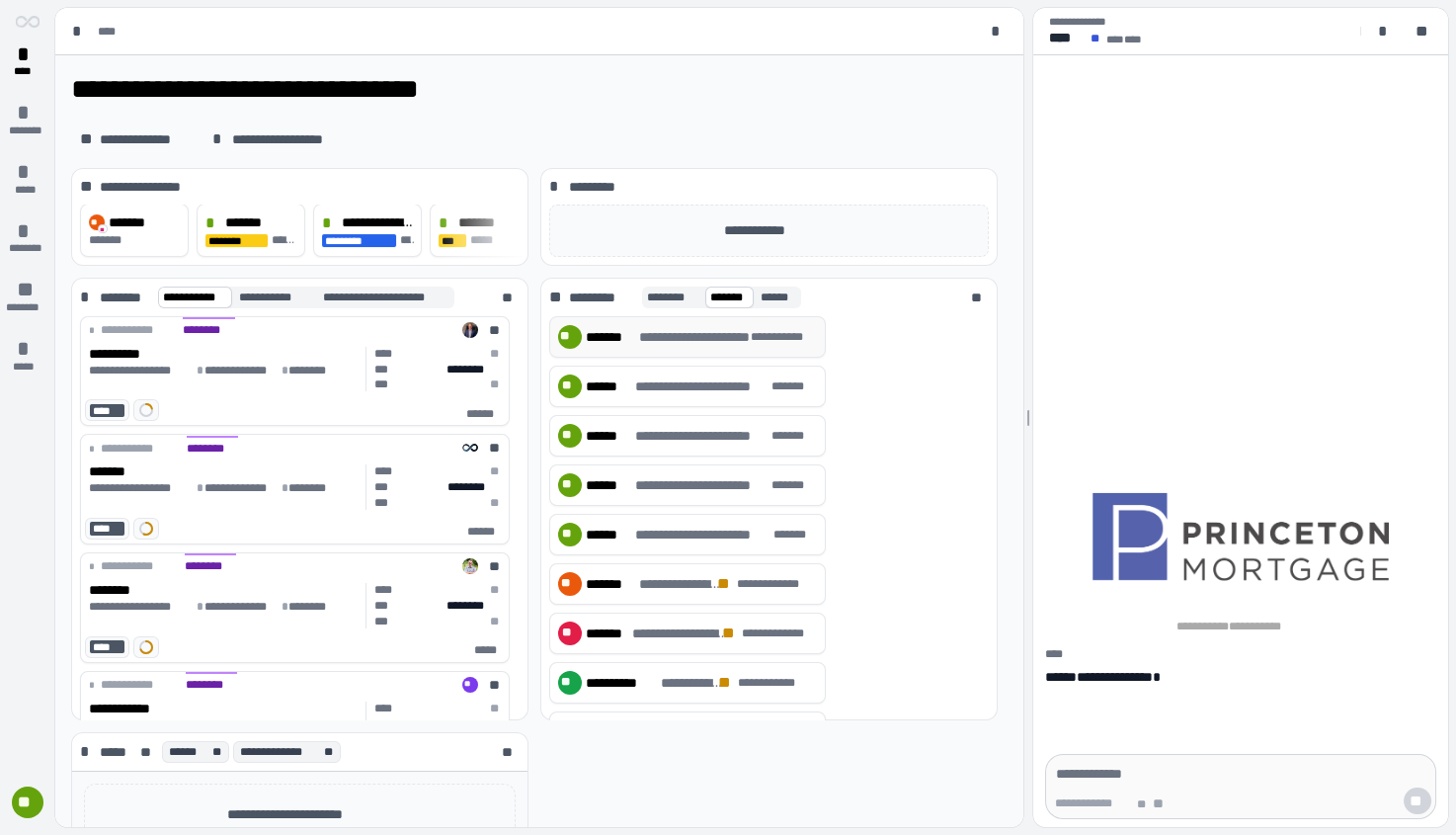 click on "*******" at bounding box center (610, 337) 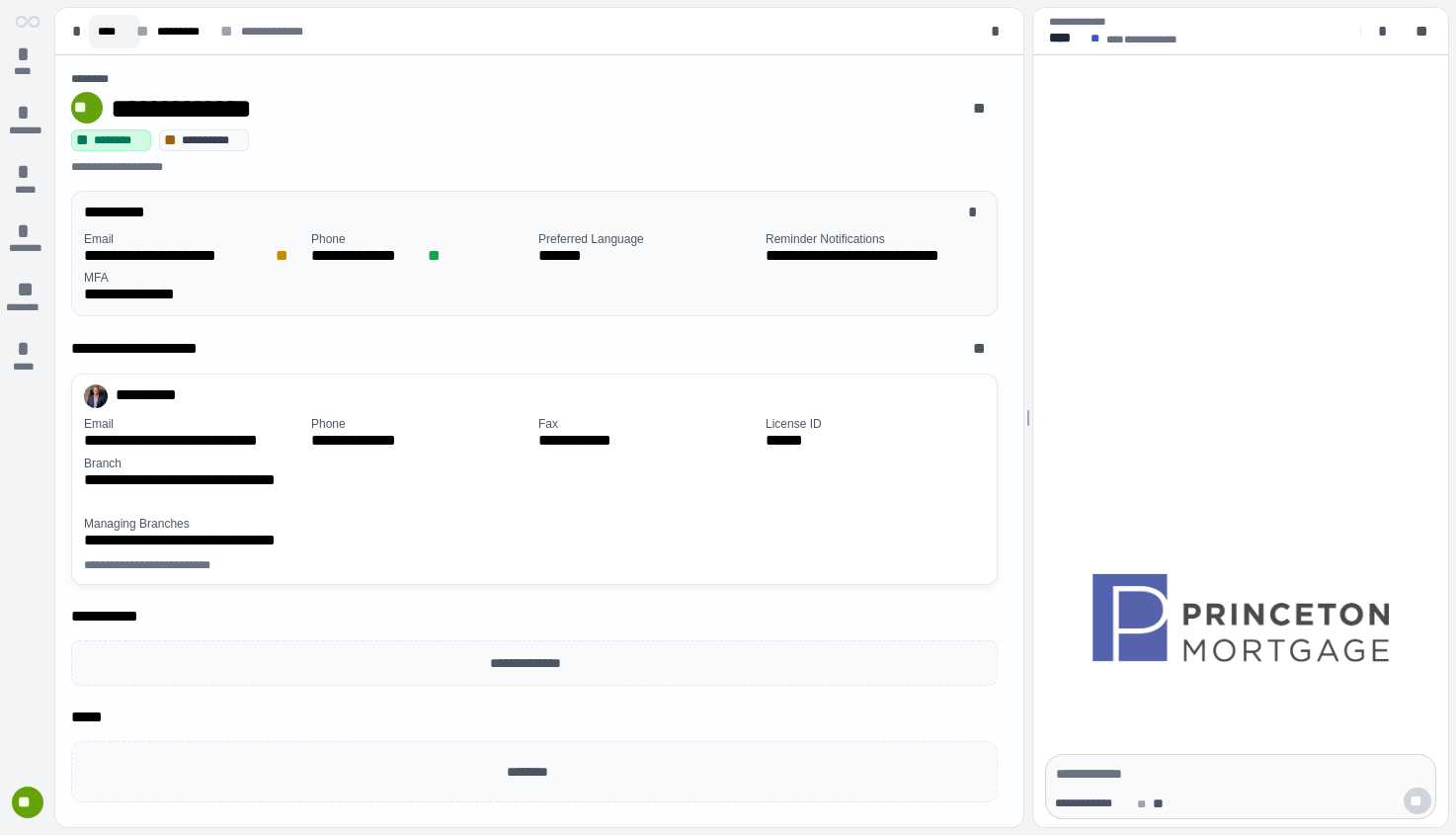 click on "****" at bounding box center (115, 32) 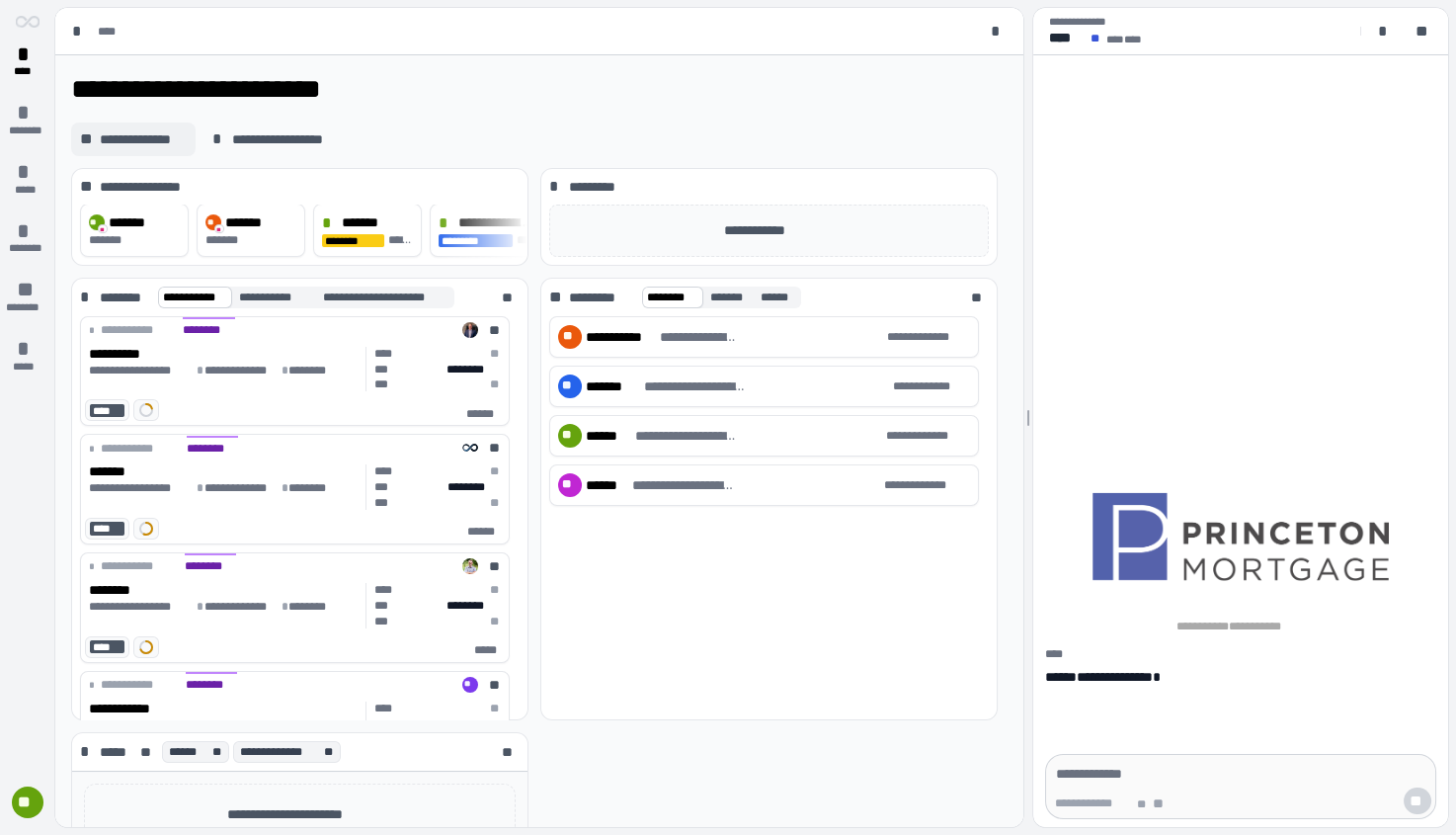 click on "**********" at bounding box center (143, 139) 